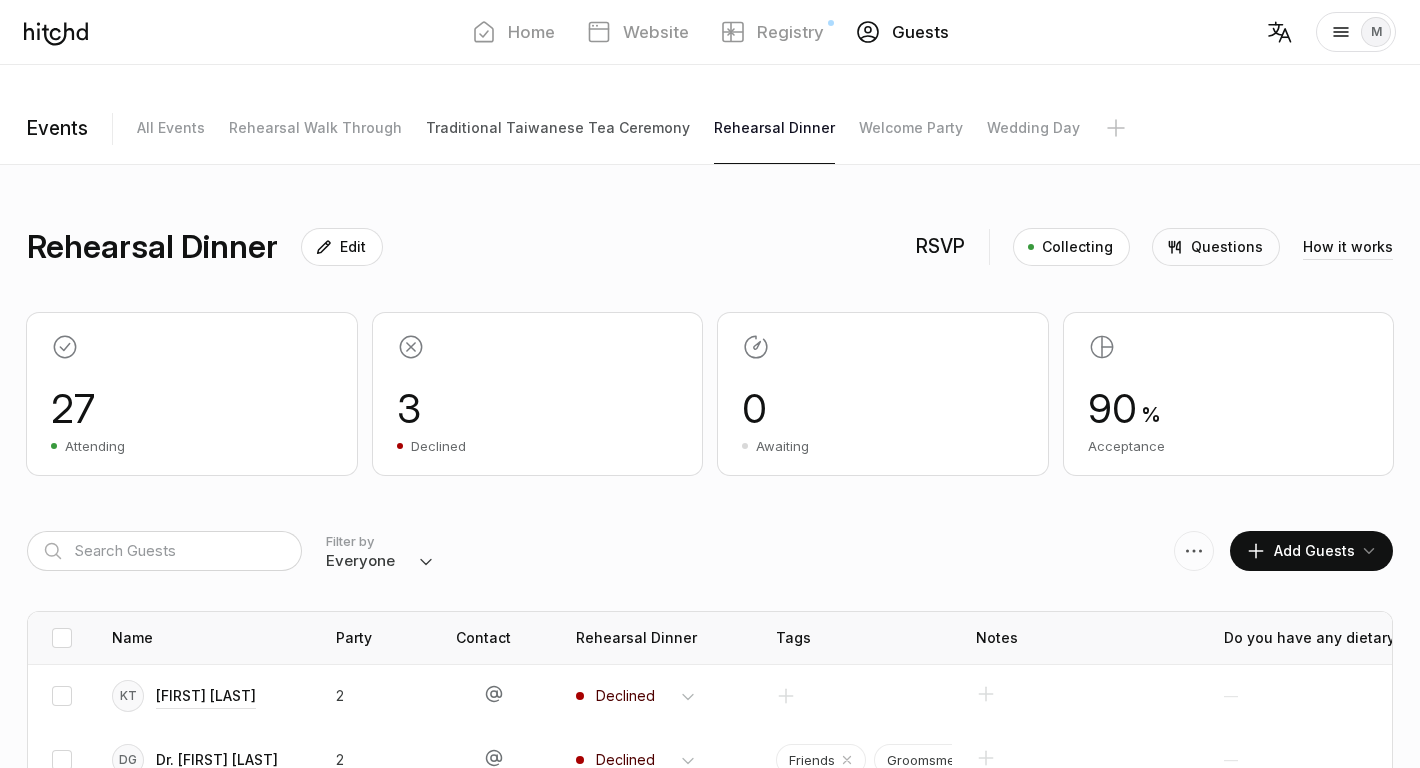 scroll, scrollTop: 0, scrollLeft: 0, axis: both 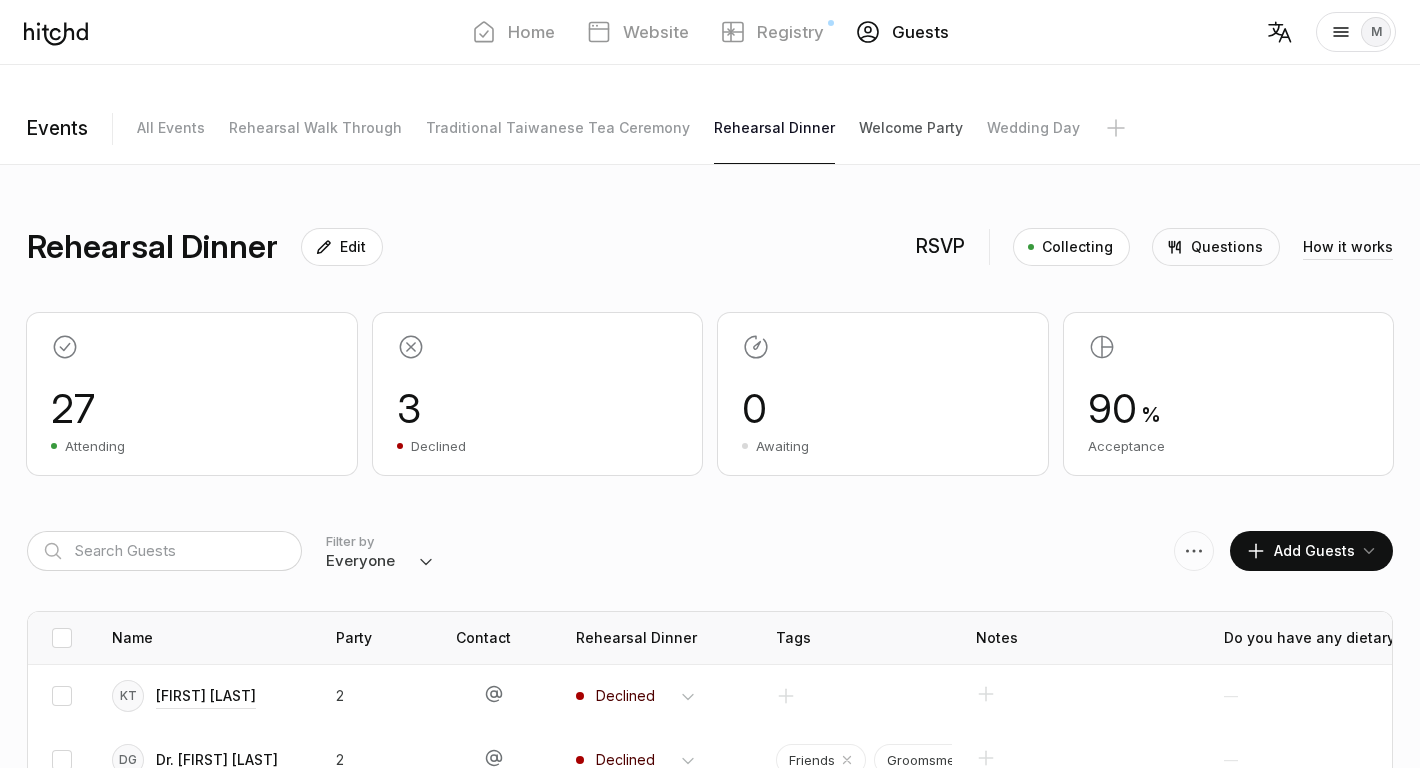 click on "Welcome Party" at bounding box center (171, 128) 